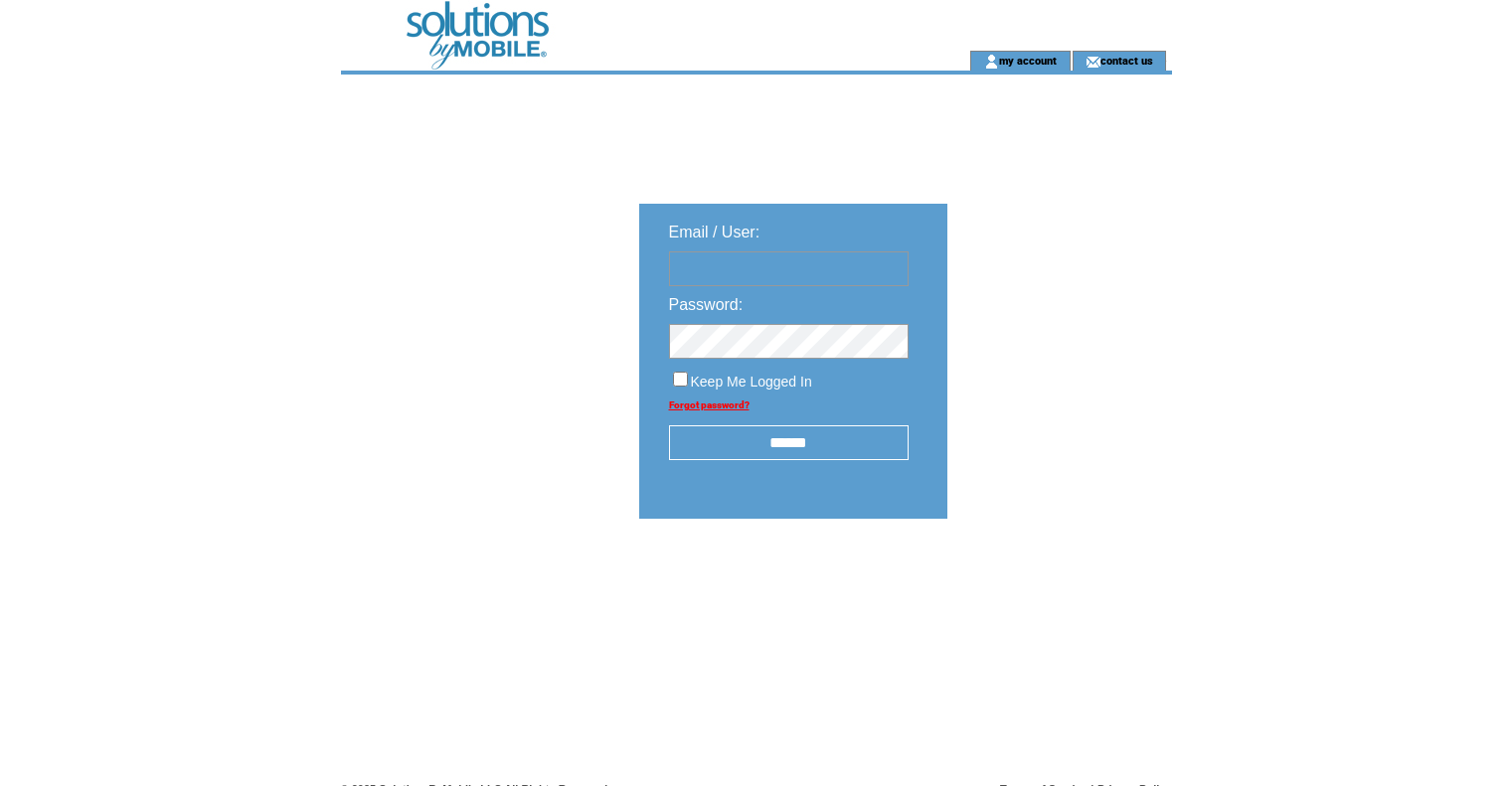 scroll, scrollTop: 0, scrollLeft: 0, axis: both 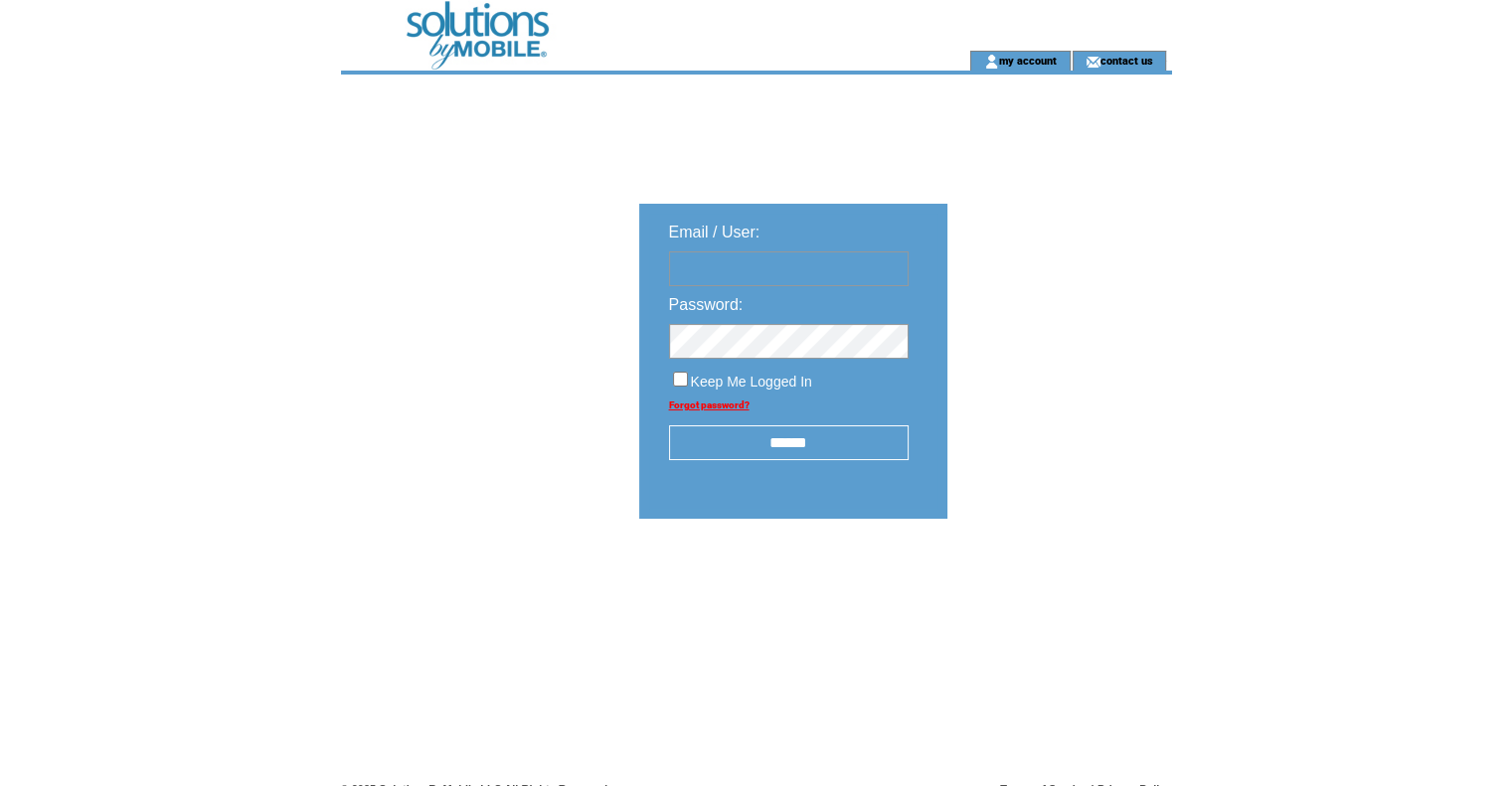 type on "**********" 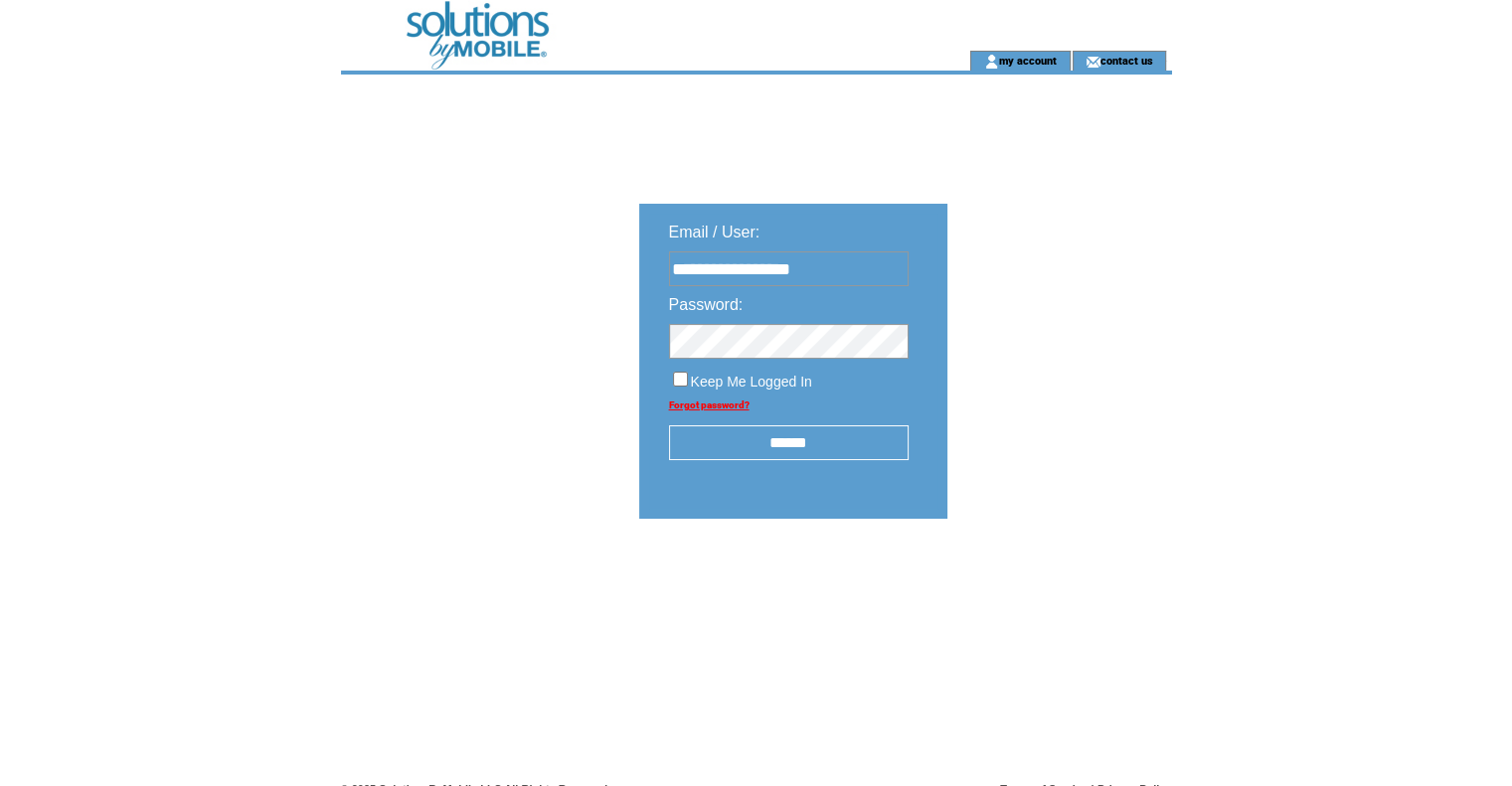 click on "******" at bounding box center [788, 442] 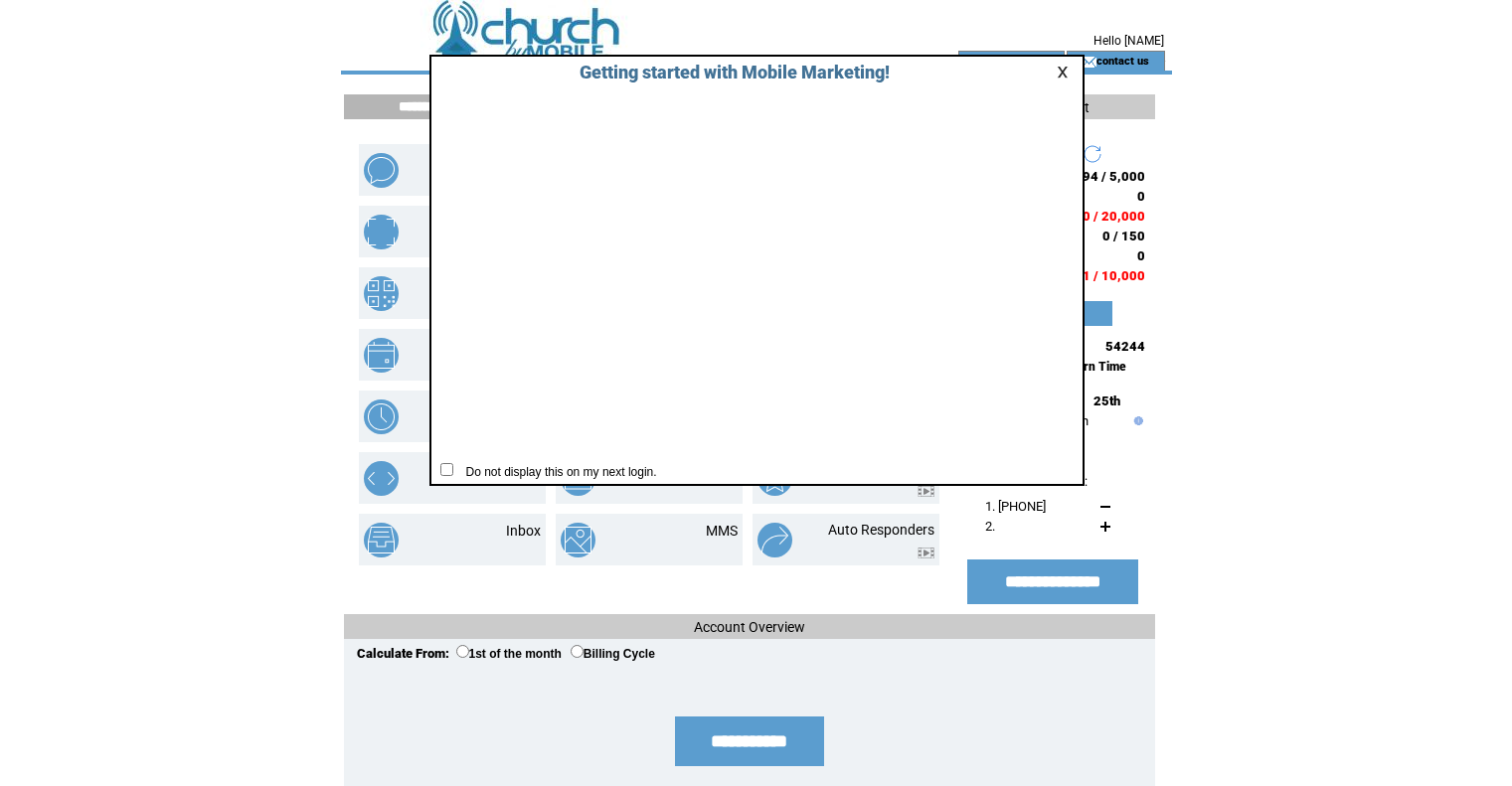 scroll, scrollTop: 0, scrollLeft: 0, axis: both 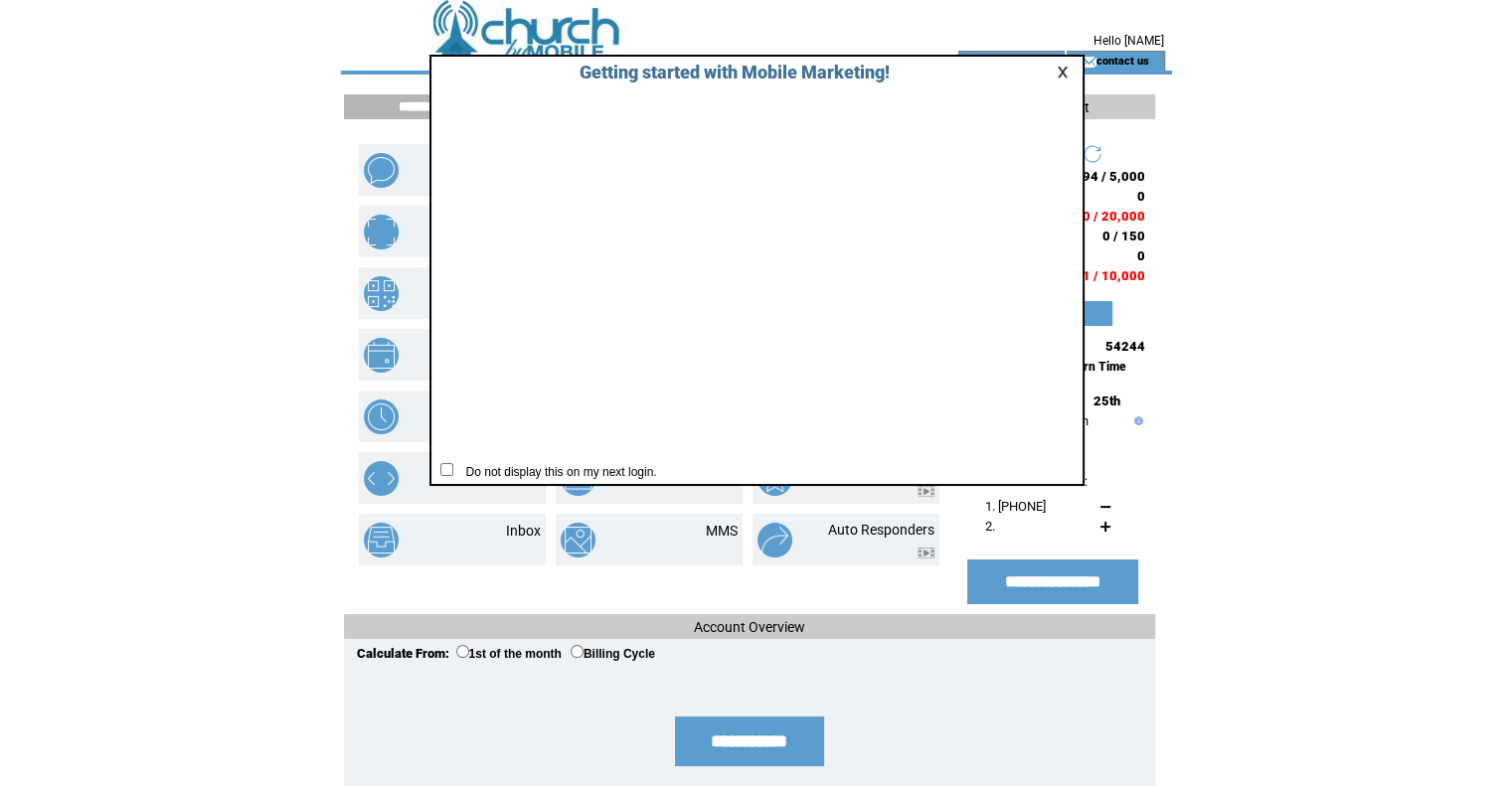 click at bounding box center (1066, 72) 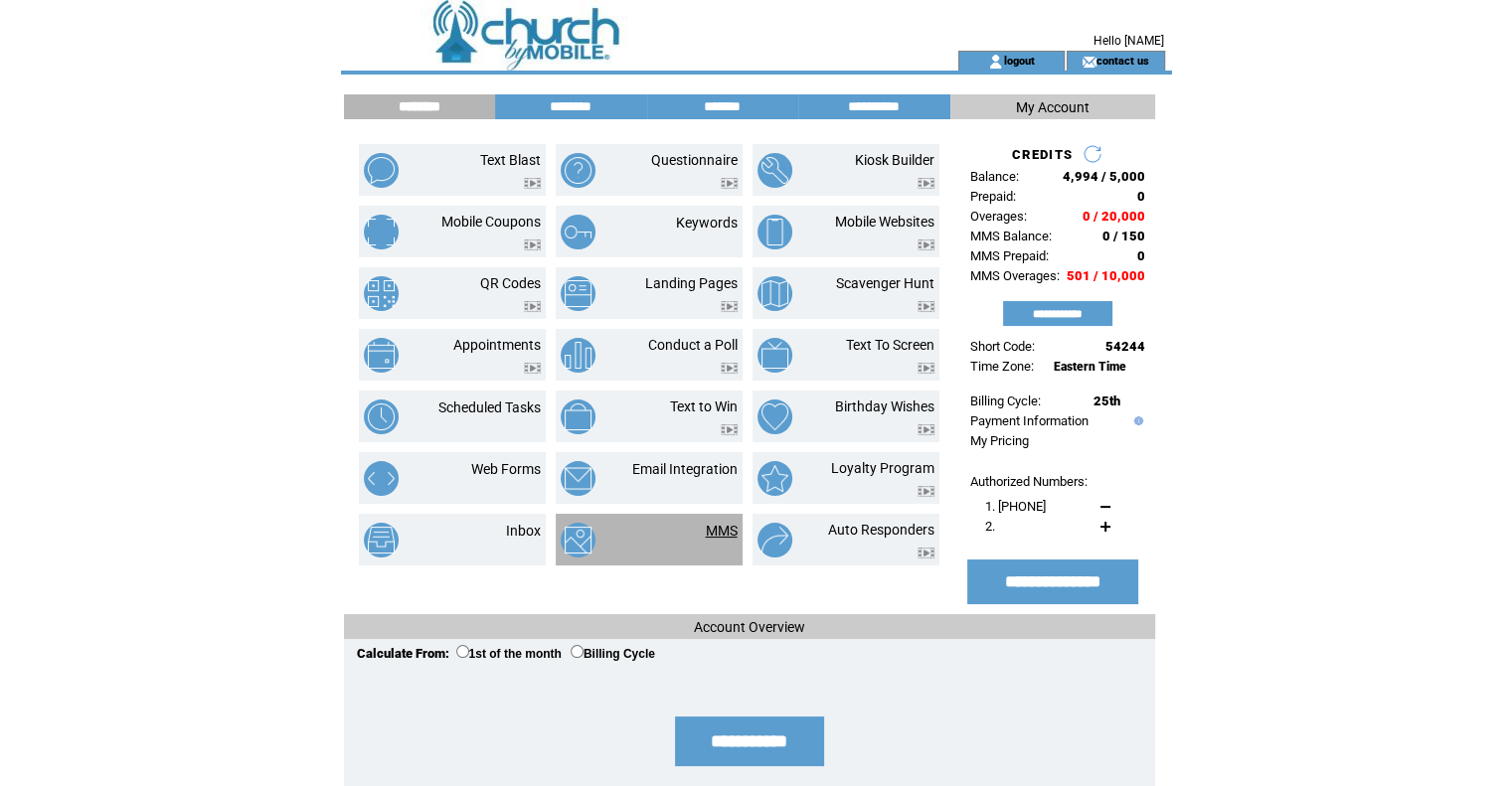 click on "MMS" at bounding box center [722, 531] 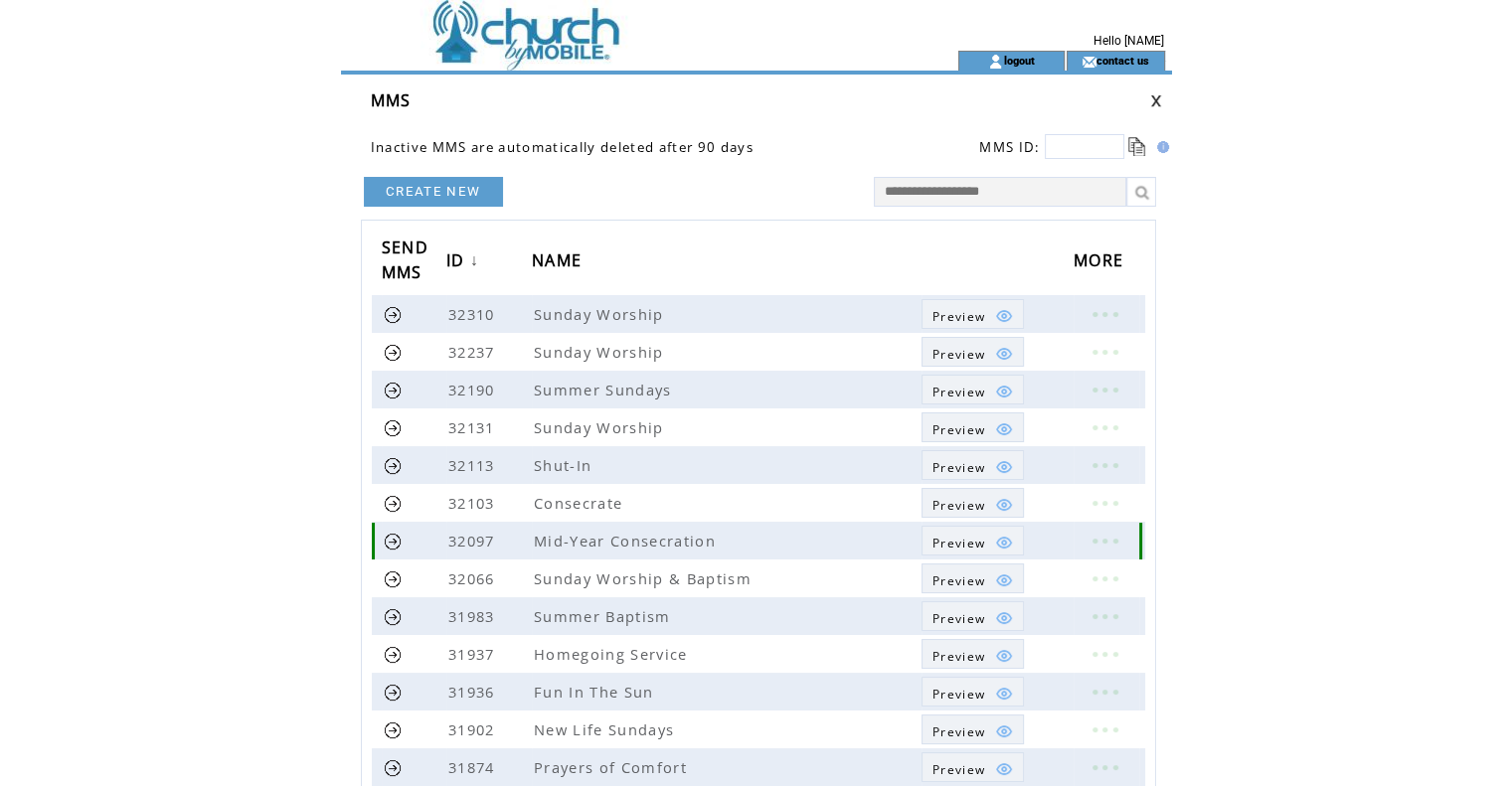 scroll, scrollTop: 382, scrollLeft: 0, axis: vertical 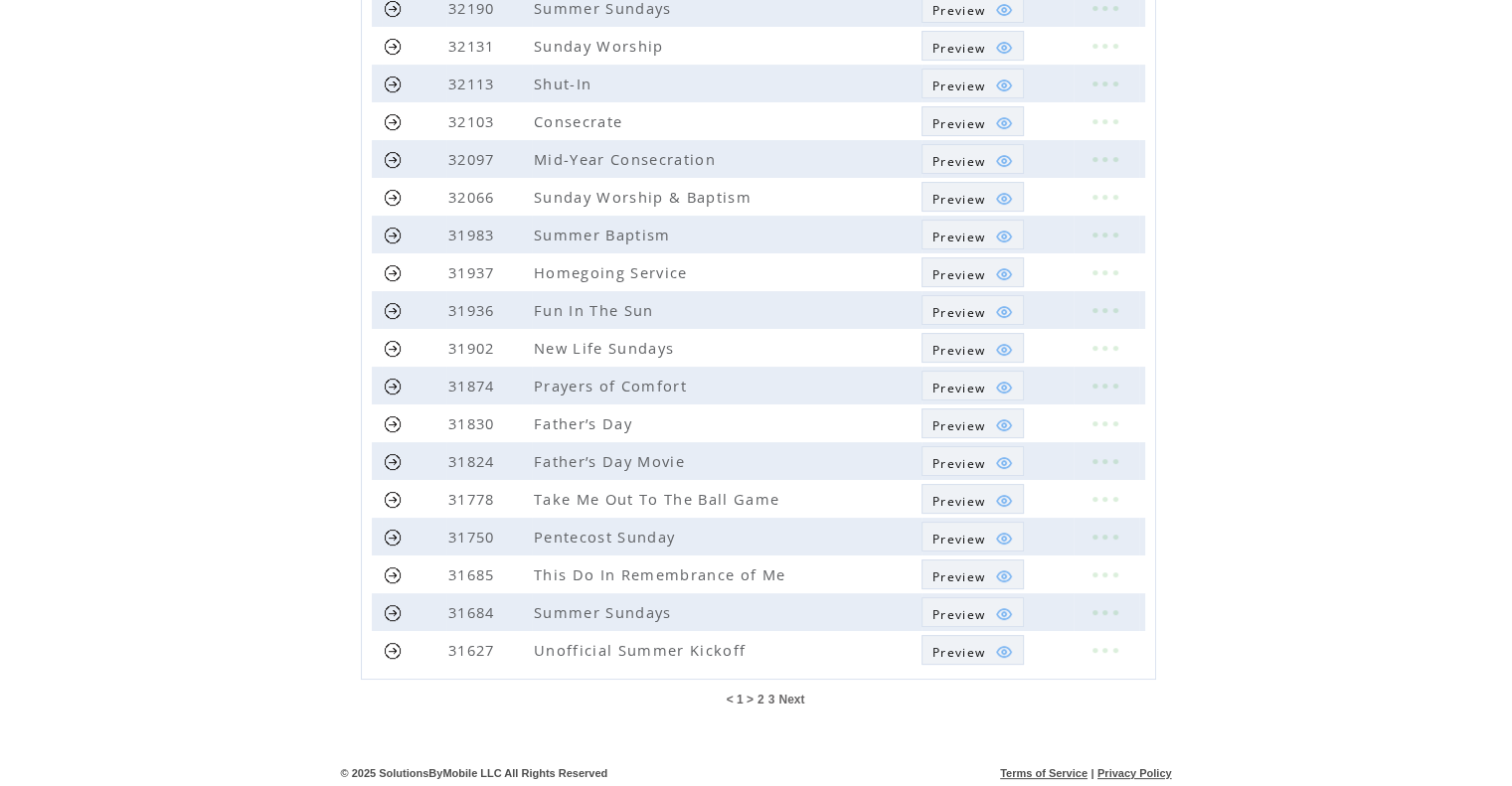 click on "Next" at bounding box center [791, 700] 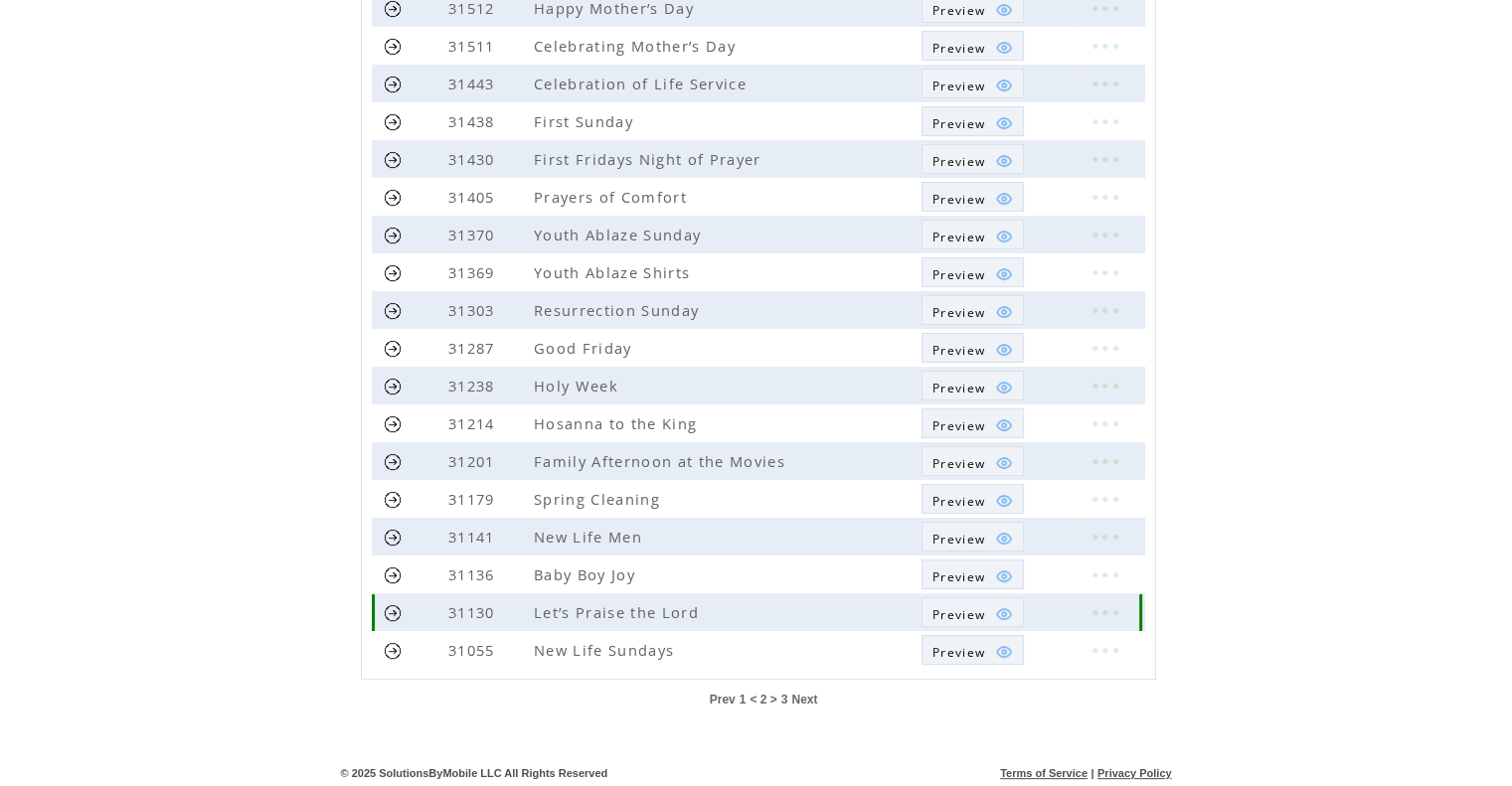 scroll, scrollTop: 382, scrollLeft: 0, axis: vertical 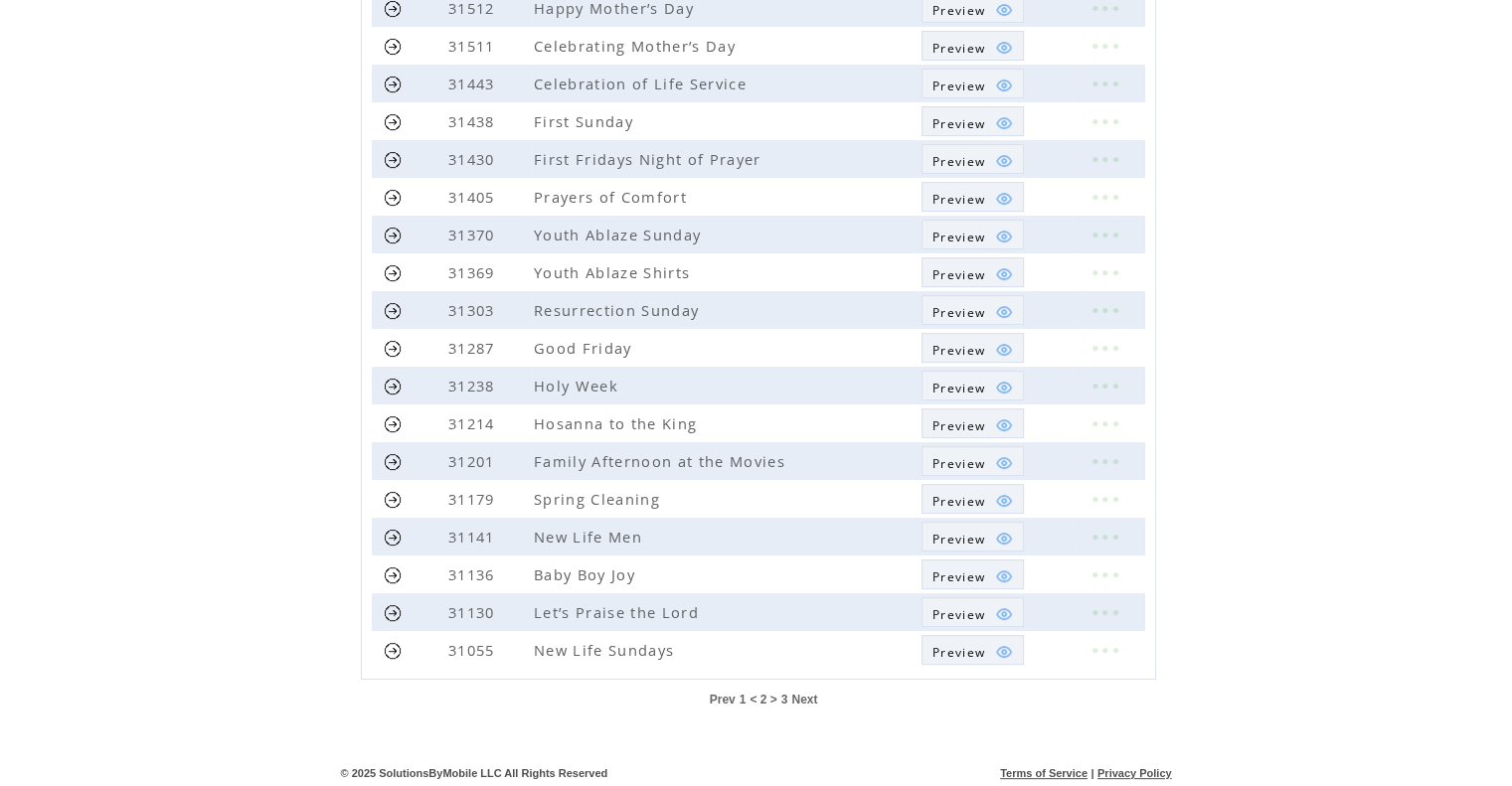 click on "Next" at bounding box center [804, 700] 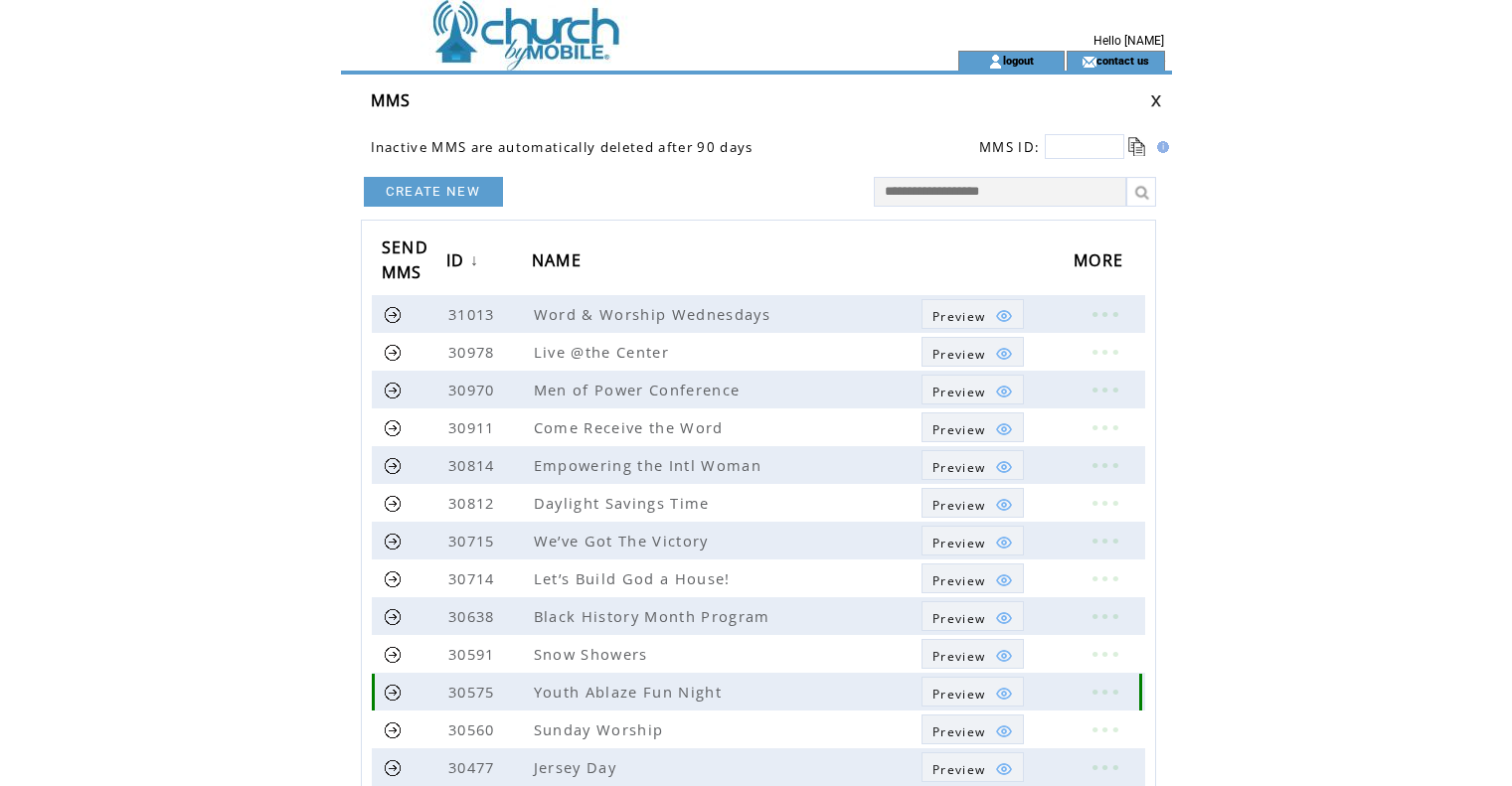 scroll, scrollTop: 0, scrollLeft: 0, axis: both 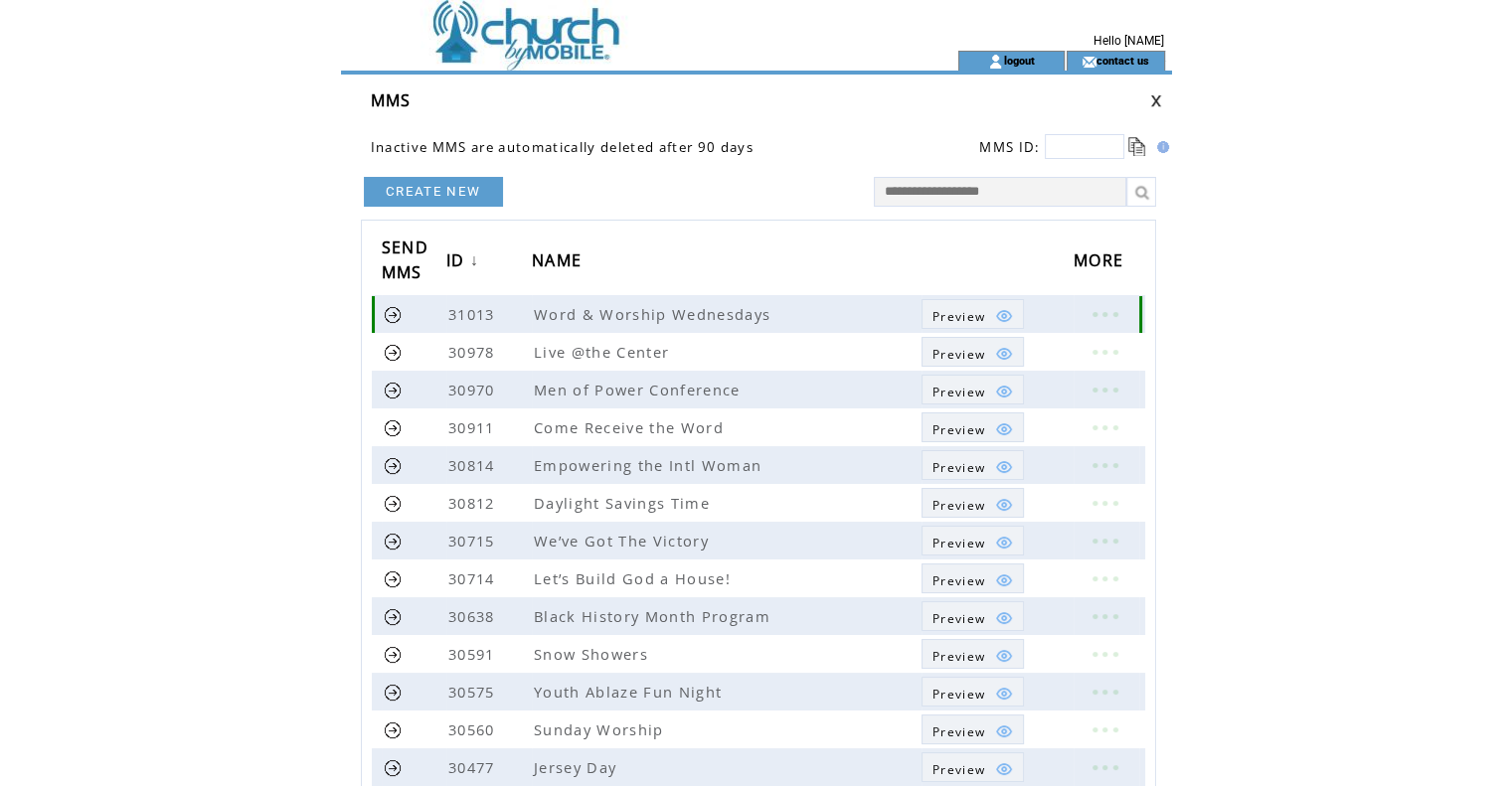 click at bounding box center (990, 316) 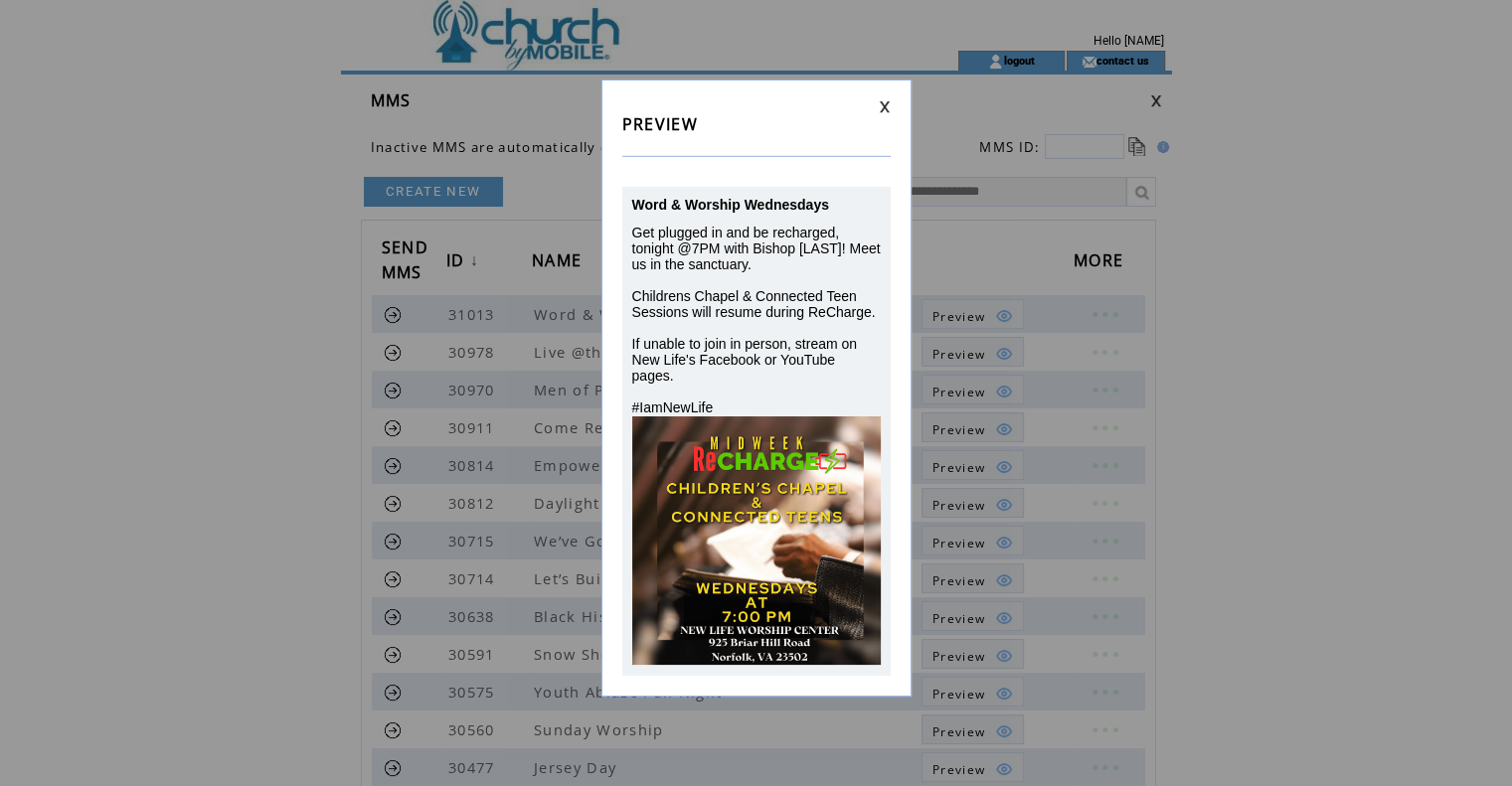 click at bounding box center (885, 106) 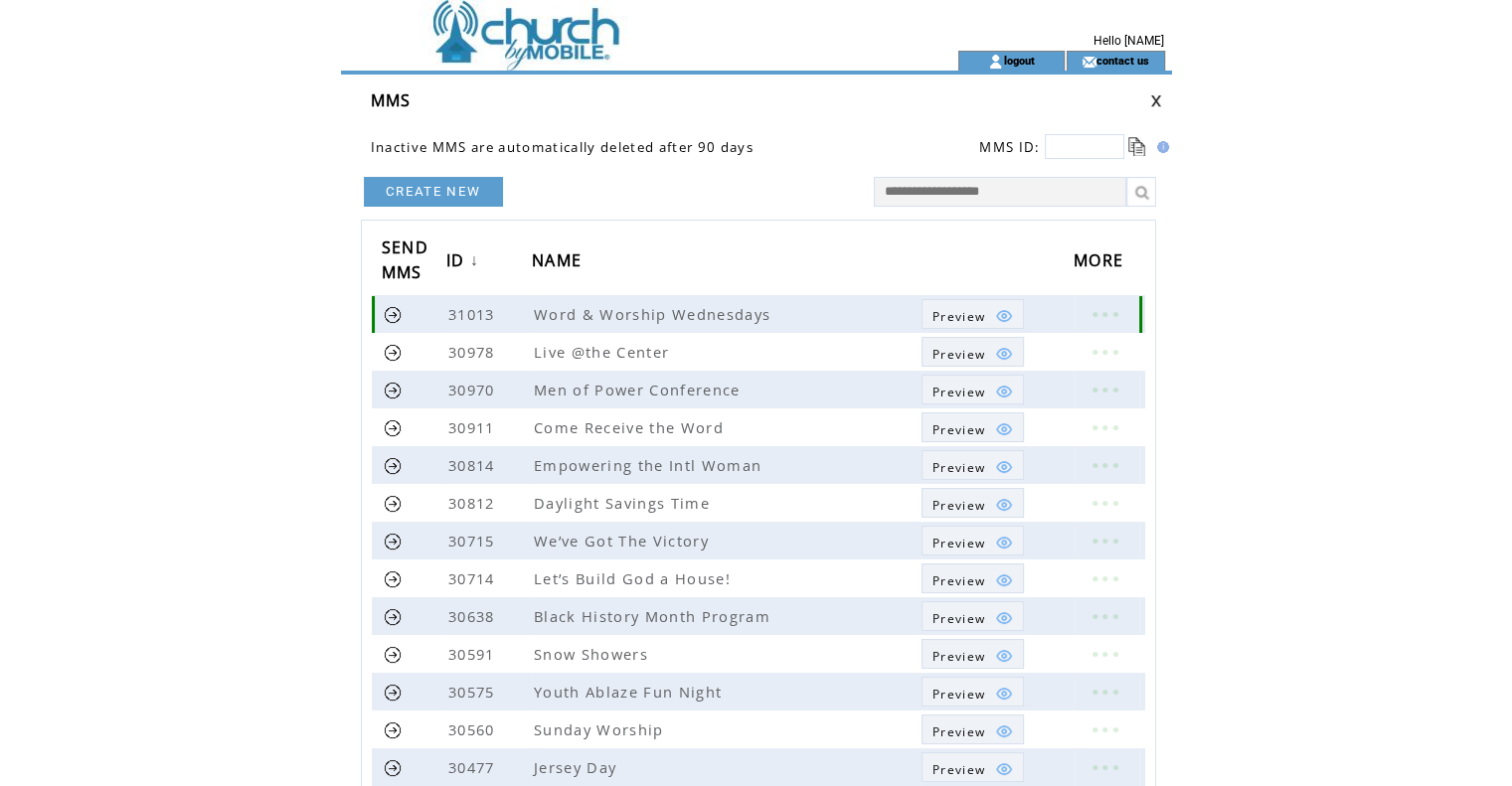 click at bounding box center [393, 314] 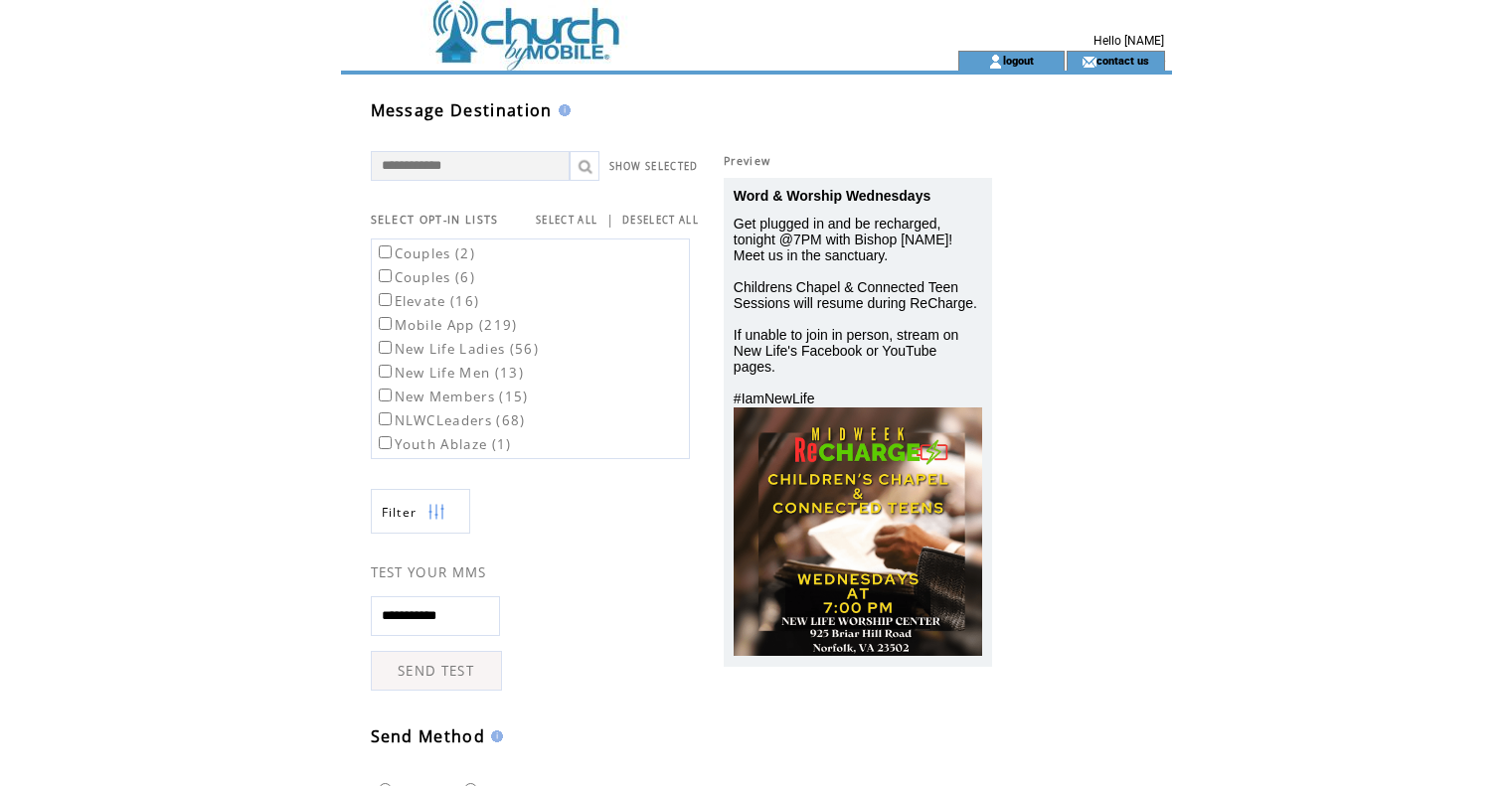 scroll, scrollTop: 0, scrollLeft: 0, axis: both 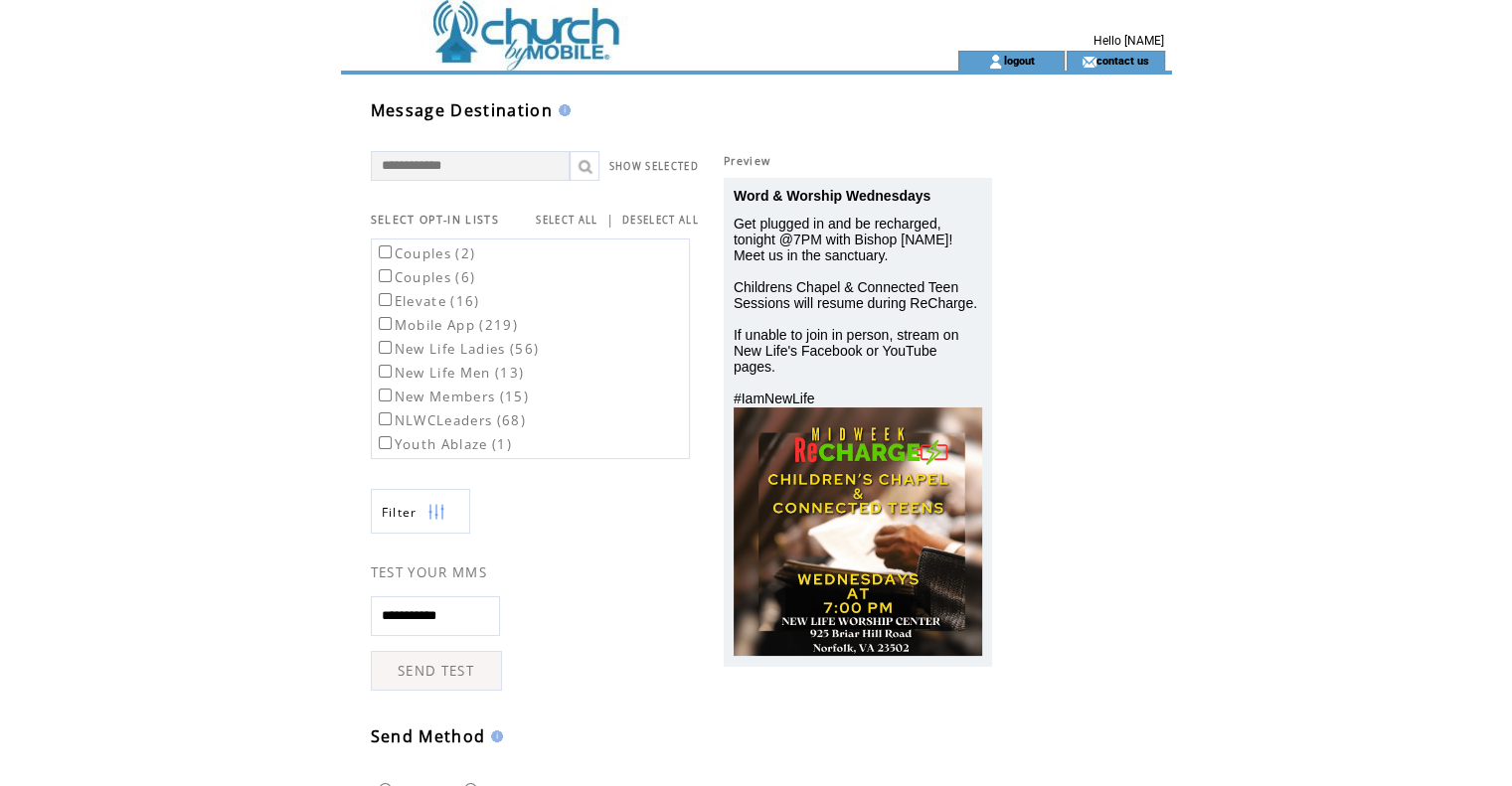 click on "Mobile App (219)" at bounding box center [446, 325] 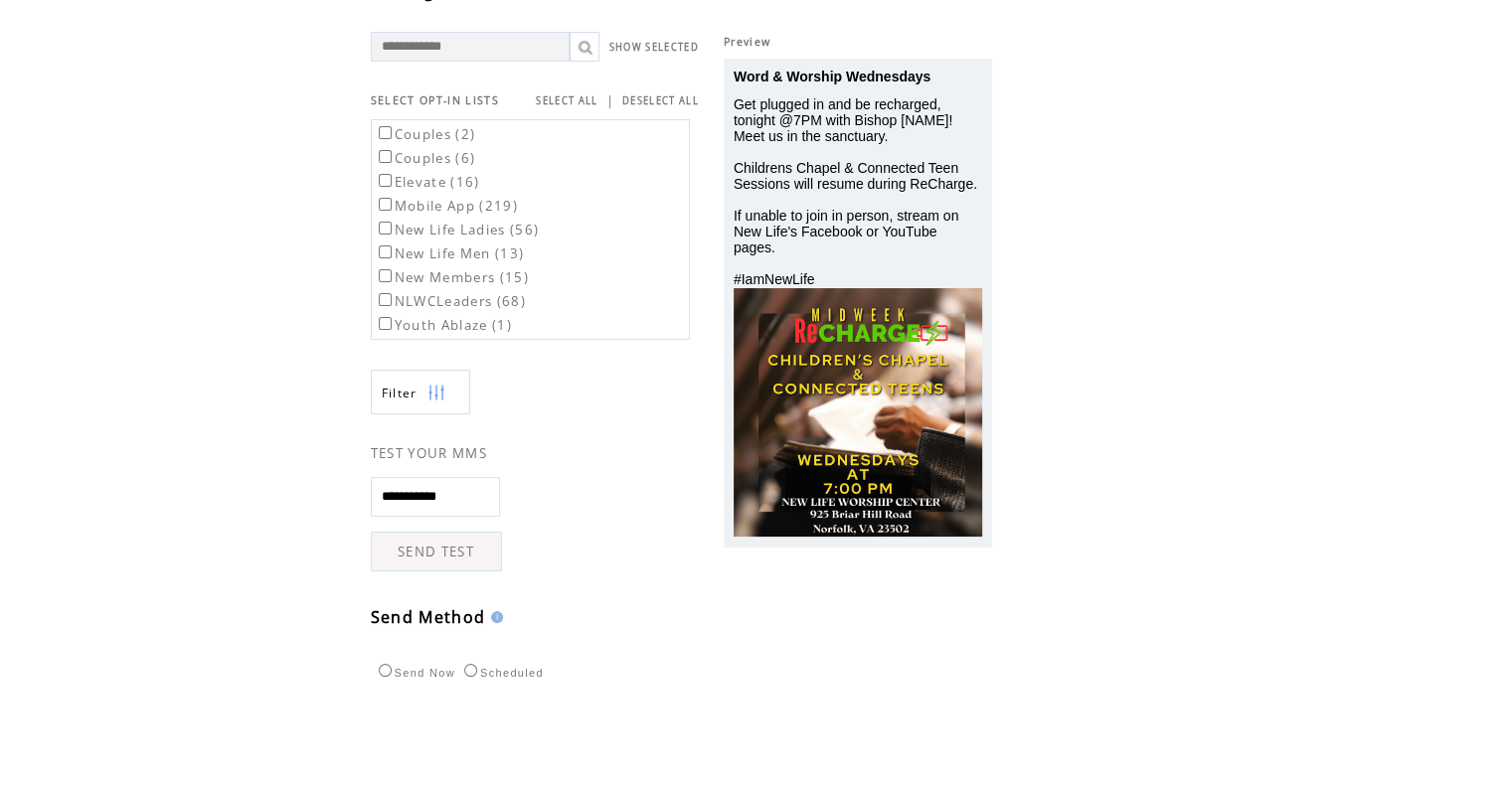 click on "Scheduled" at bounding box center [501, 670] 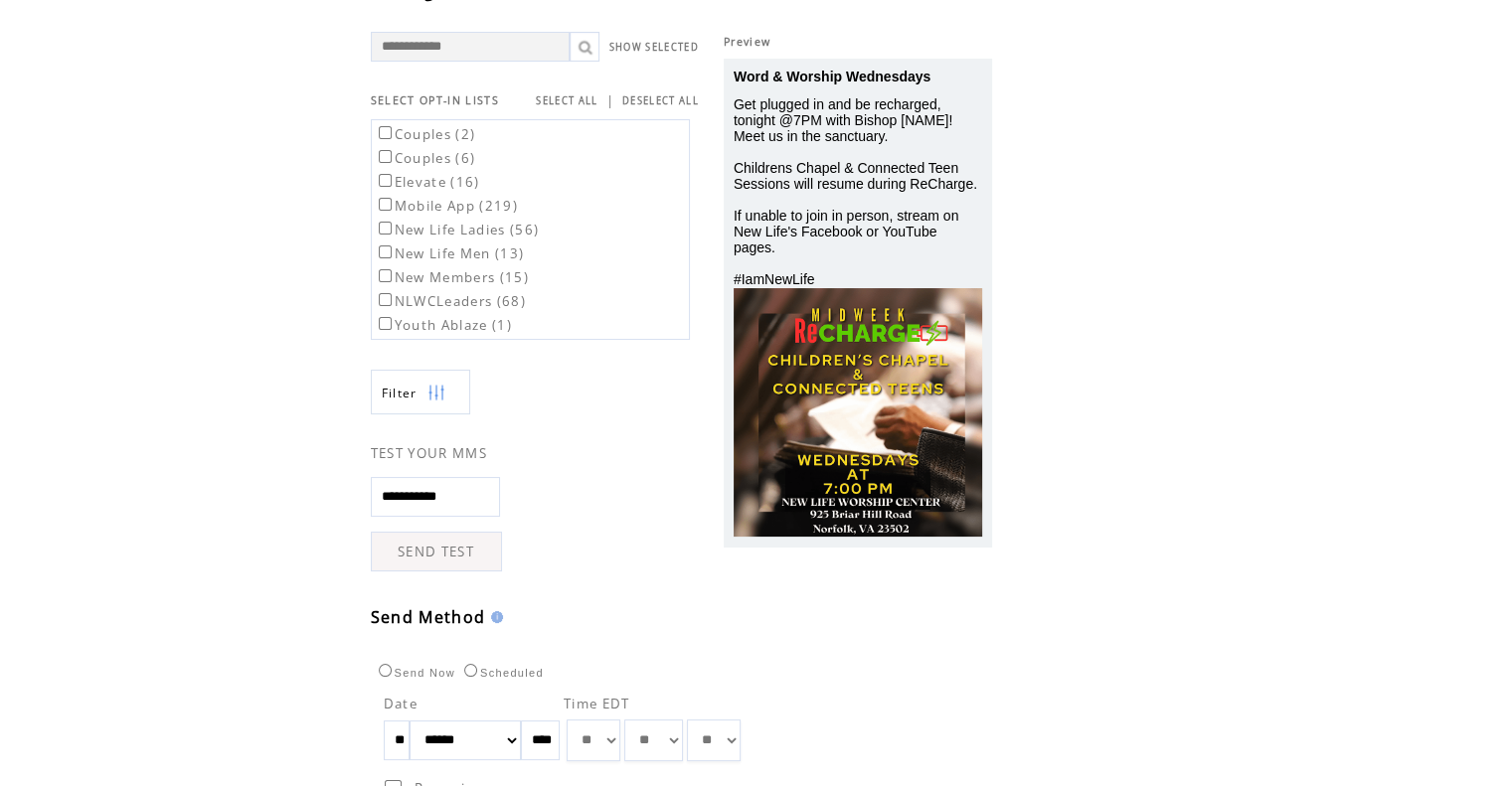 click on "** 	 ** 	 ** 	 ** 	 ** 	 ** 	 ** 	 ** 	 ** 	 ** 	 ** 	 ** 	 **" at bounding box center (593, 740) 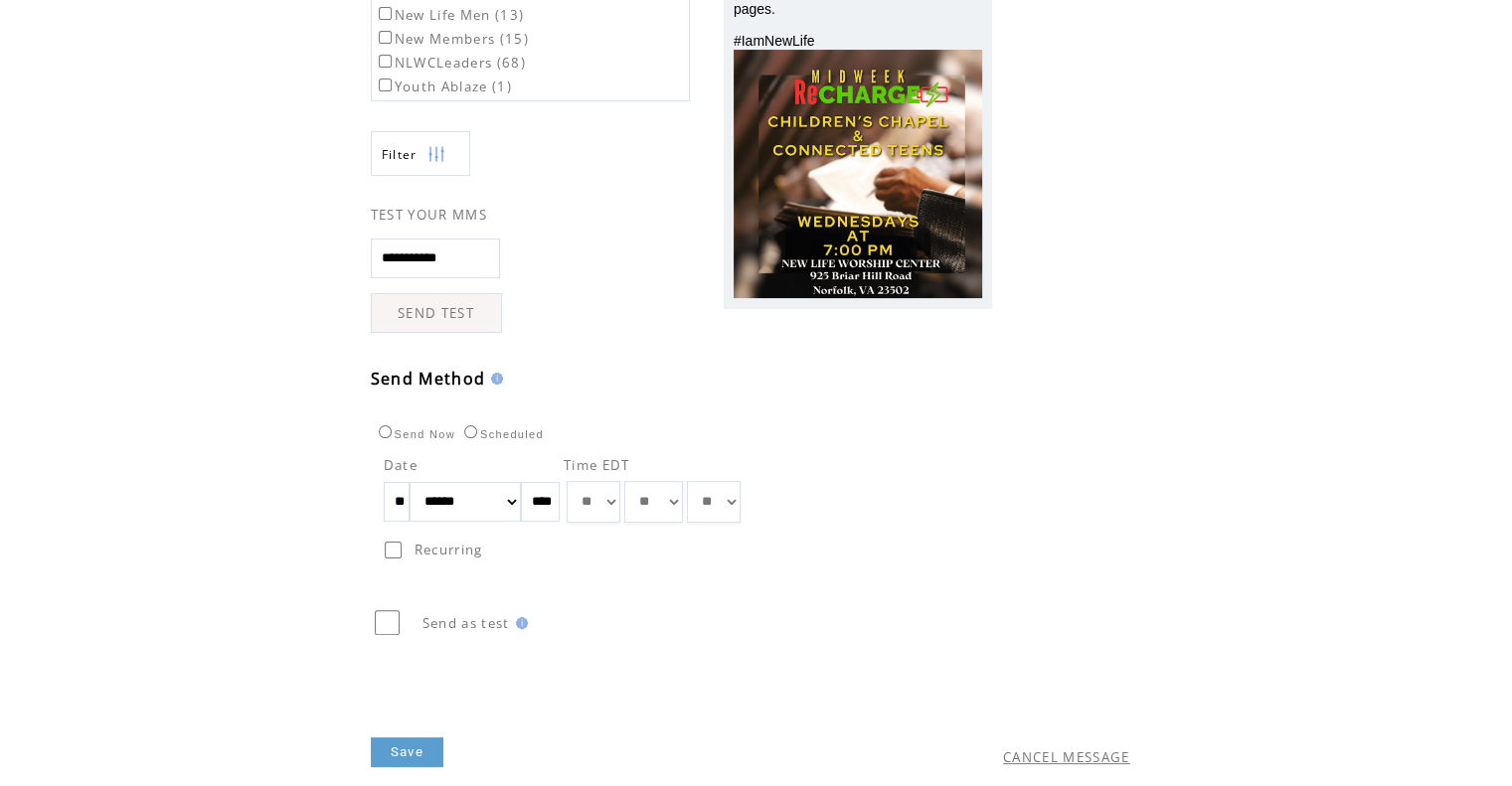 scroll, scrollTop: 381, scrollLeft: 0, axis: vertical 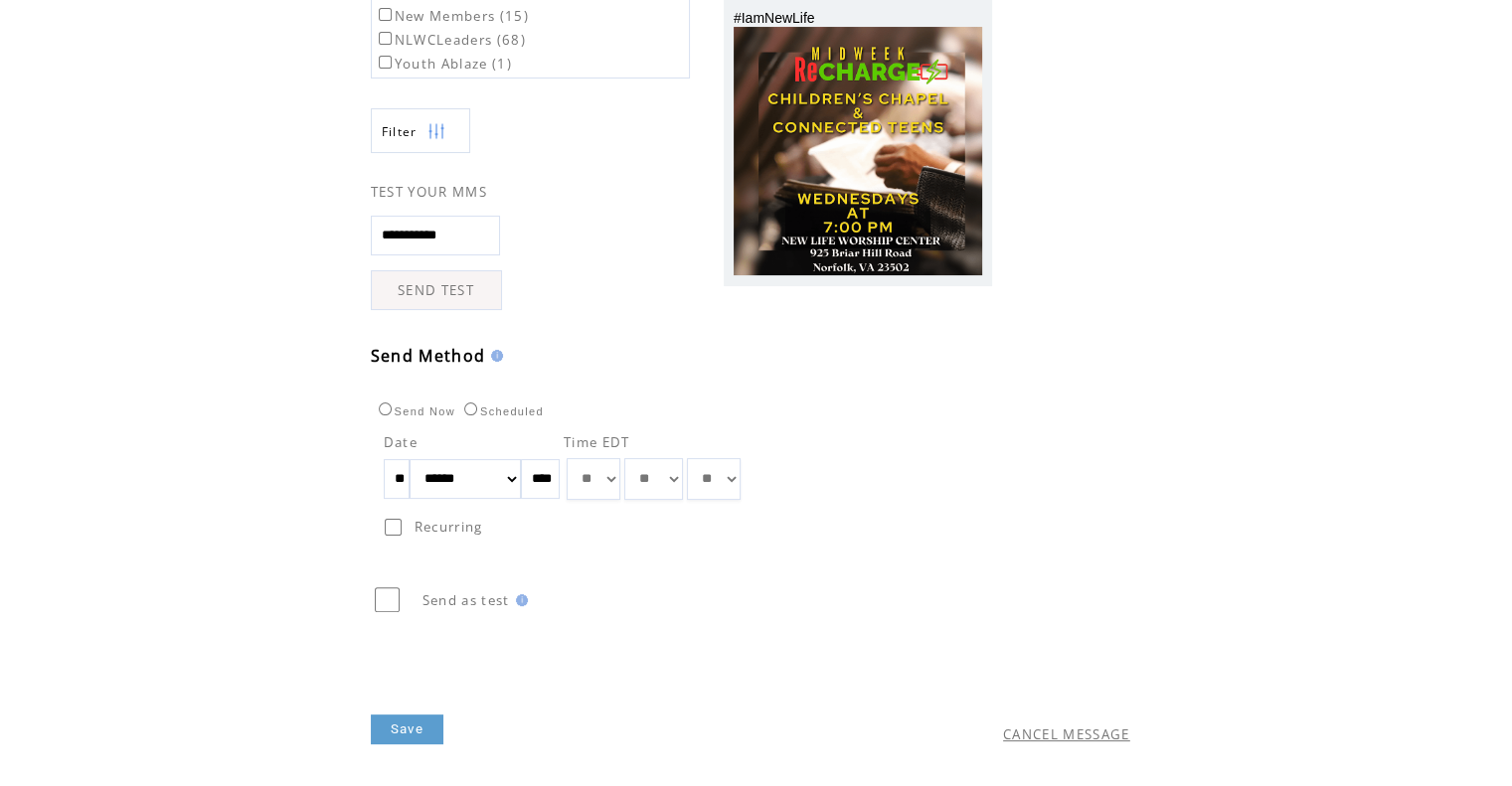click on "Save" at bounding box center (407, 729) 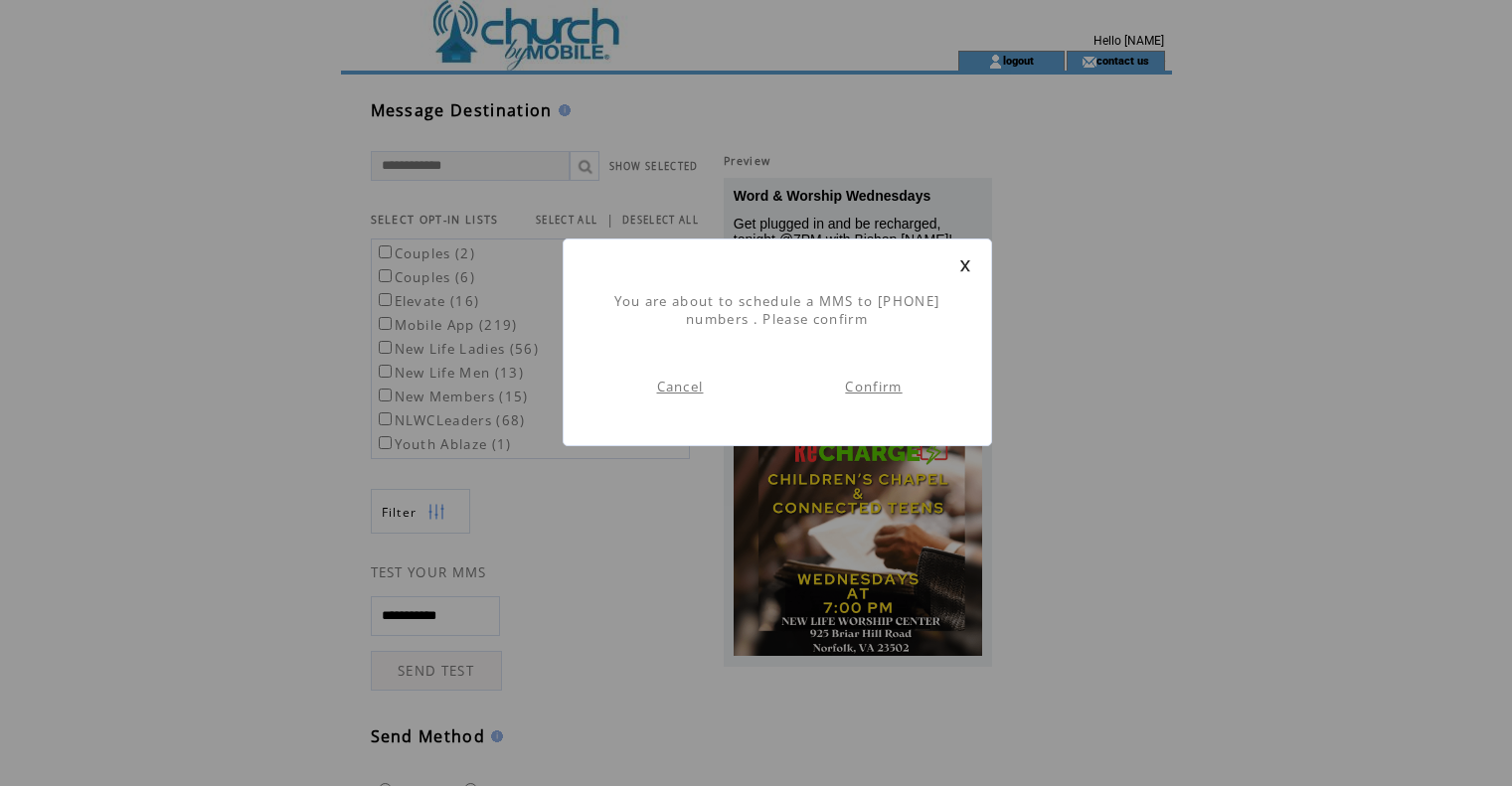 scroll, scrollTop: 0, scrollLeft: 0, axis: both 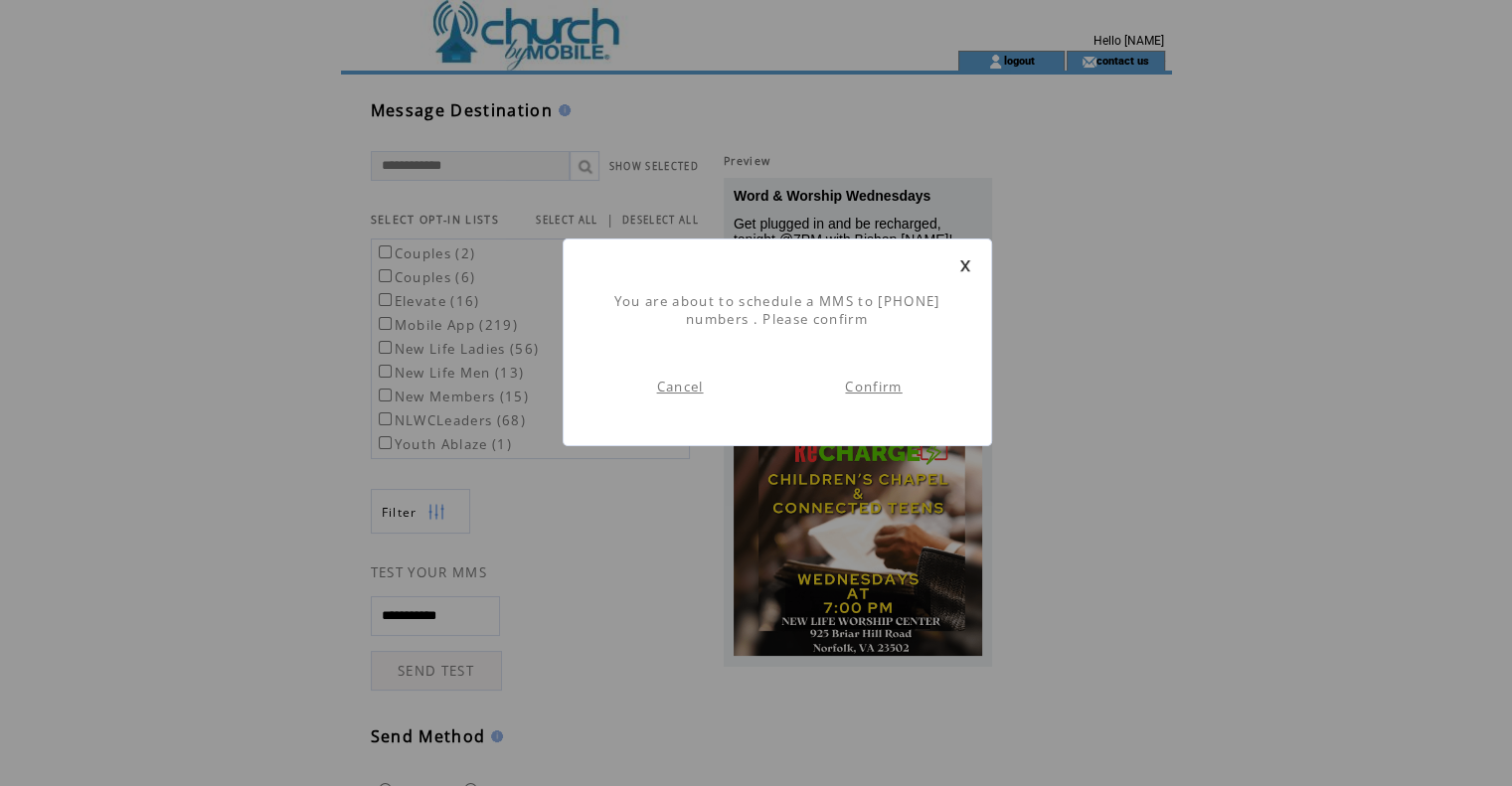 click on "Confirm" at bounding box center (873, 387) 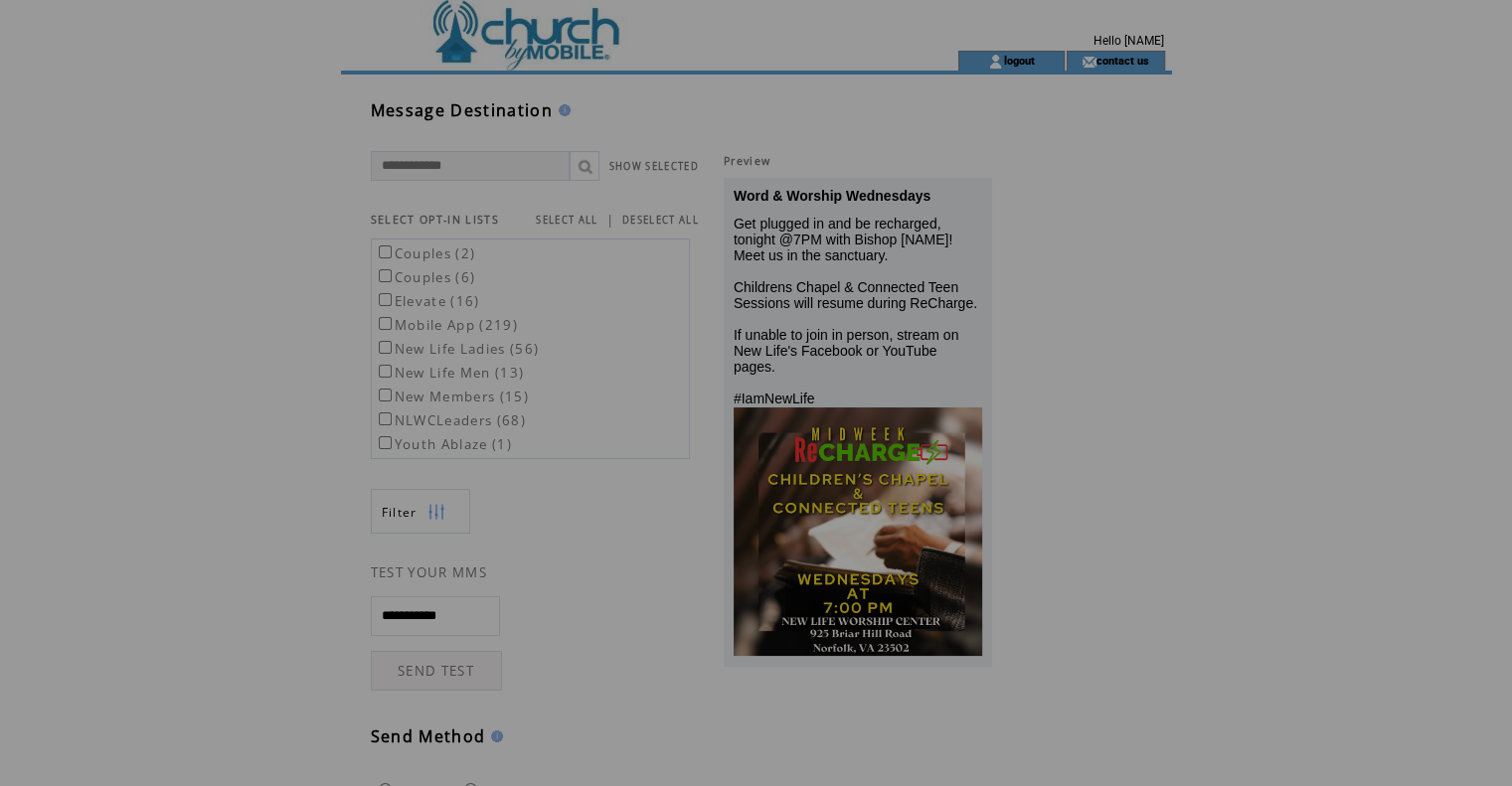 scroll, scrollTop: 0, scrollLeft: 0, axis: both 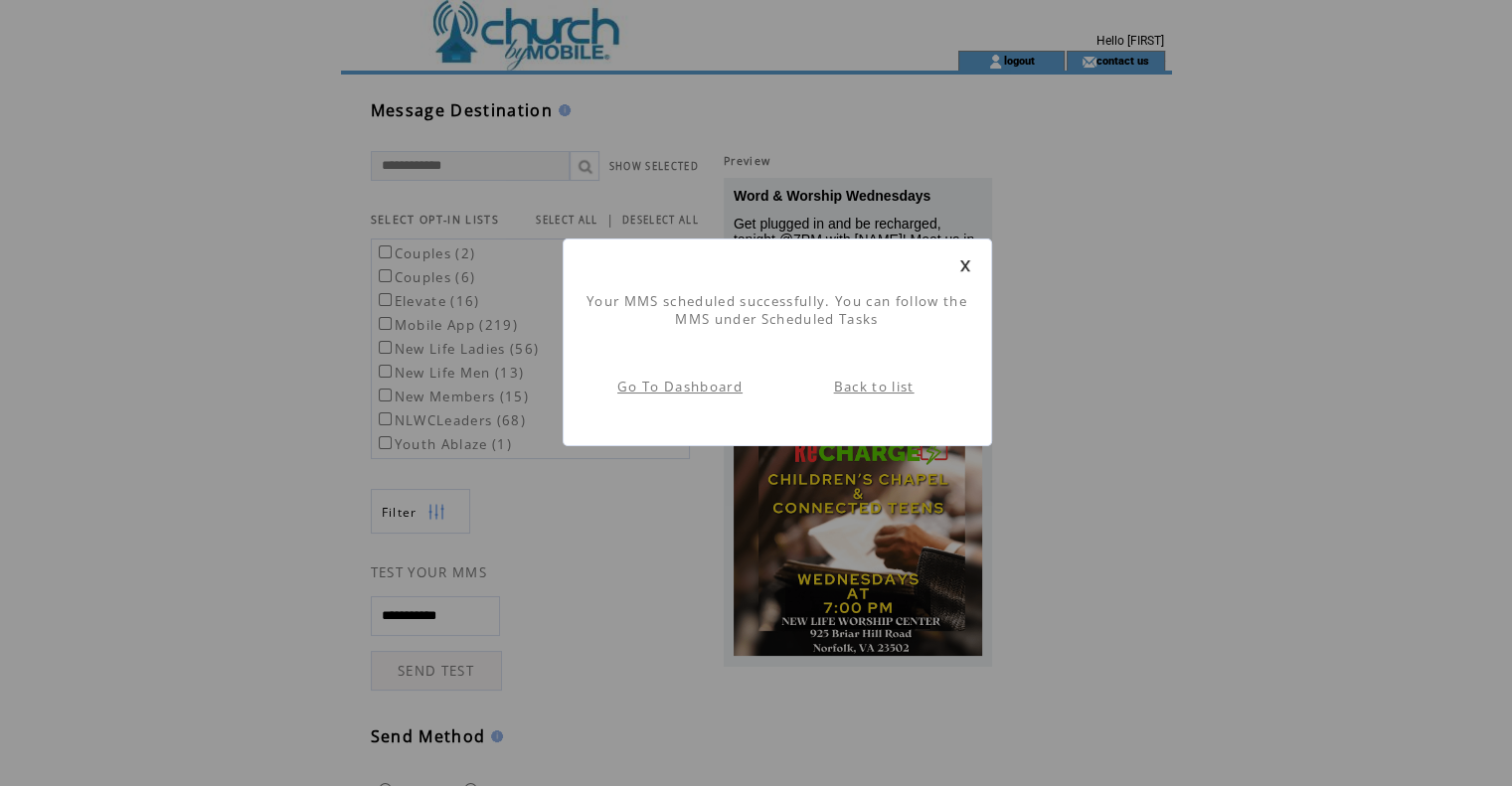 click on "Go To Dashboard" at bounding box center [680, 387] 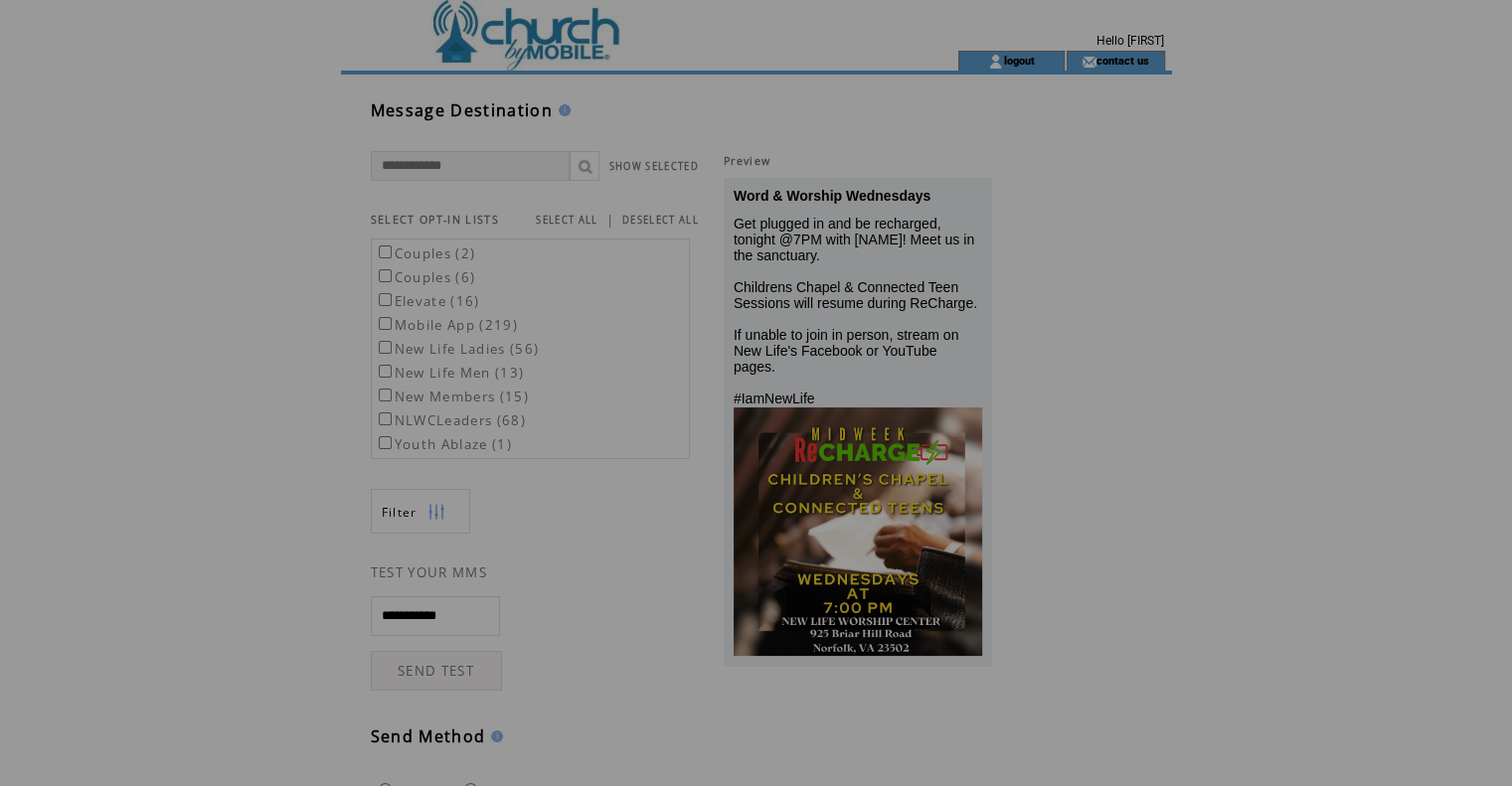 scroll, scrollTop: 0, scrollLeft: 0, axis: both 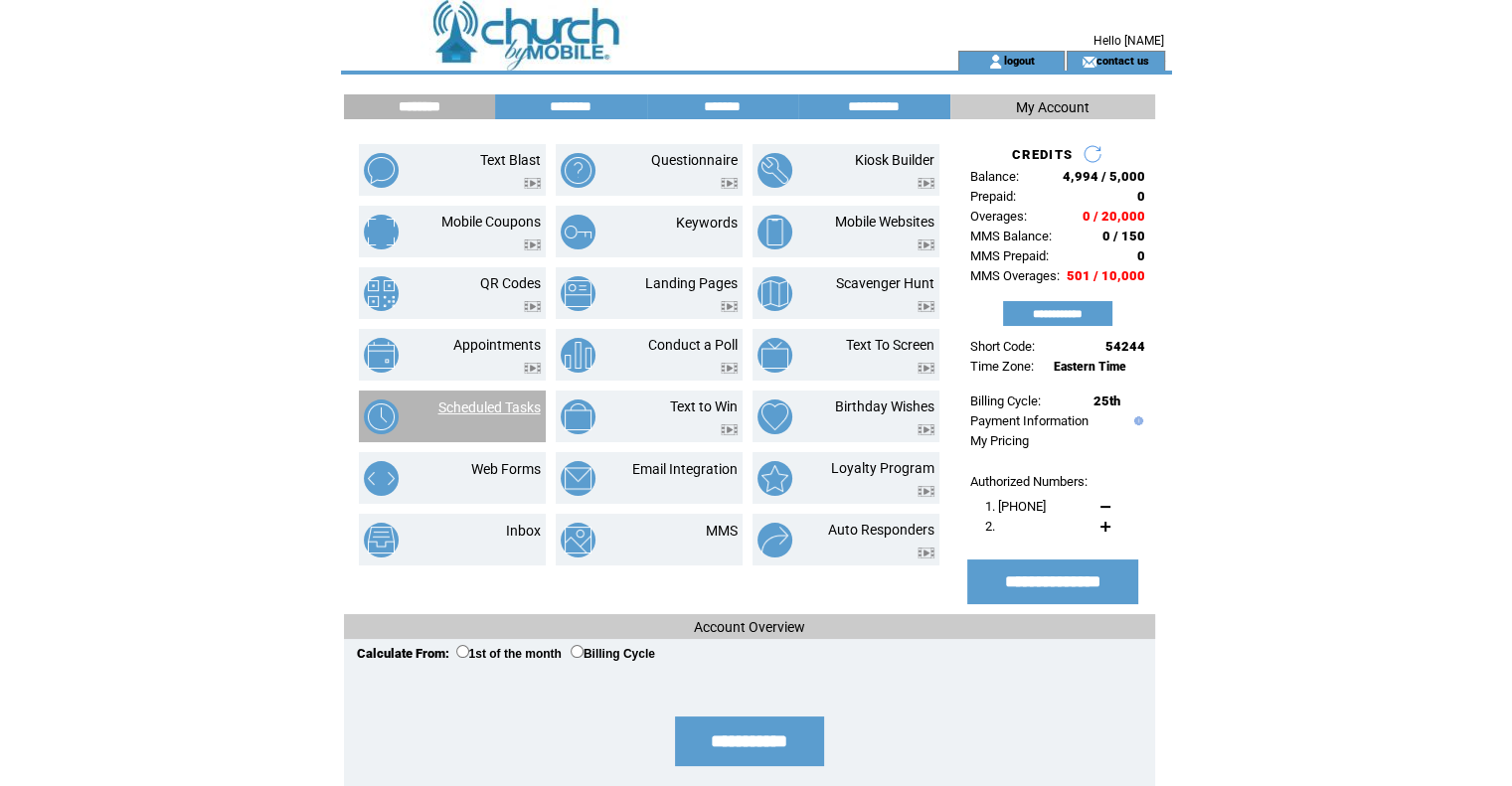 click on "Scheduled Tasks" at bounding box center (489, 407) 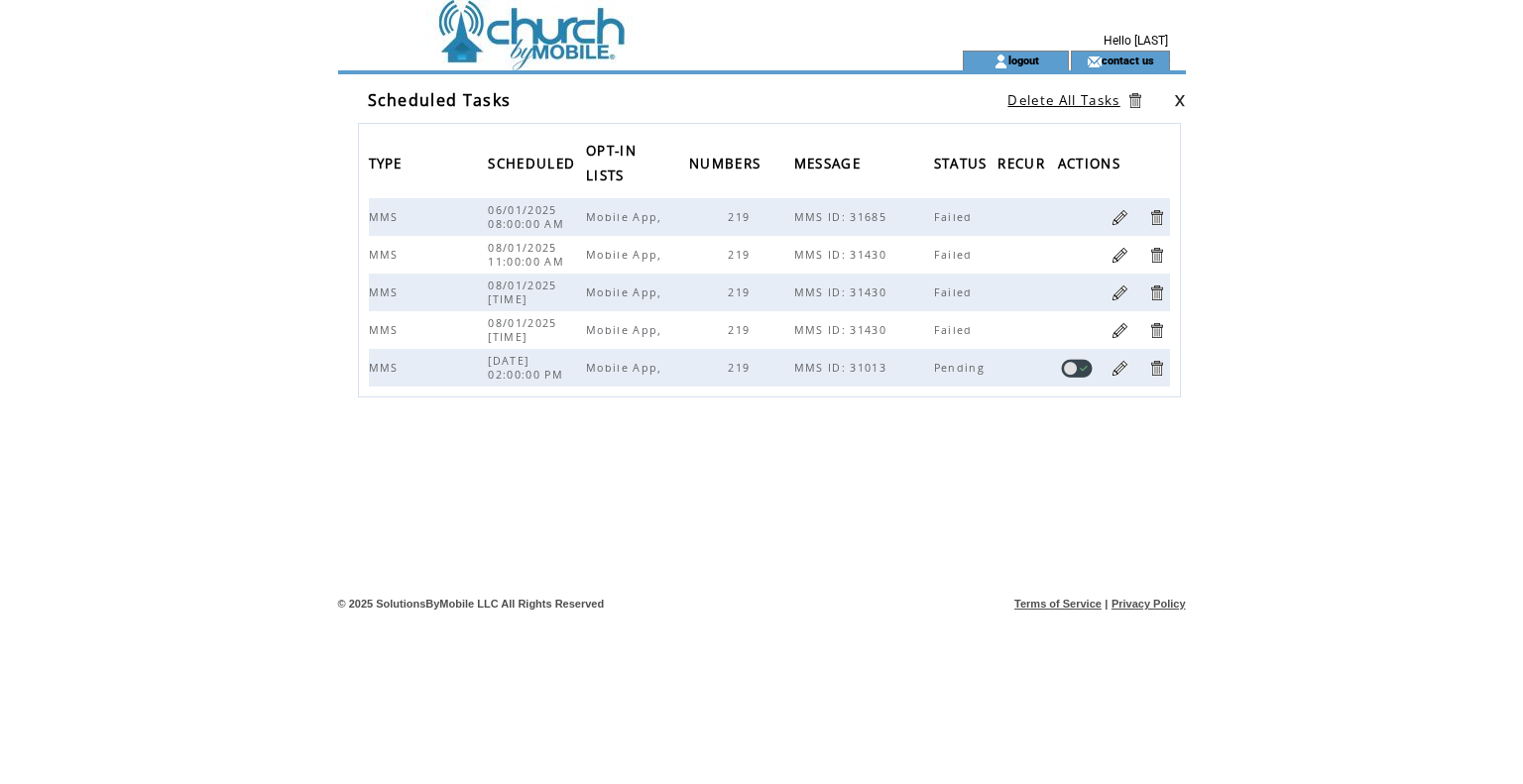 scroll, scrollTop: 0, scrollLeft: 0, axis: both 